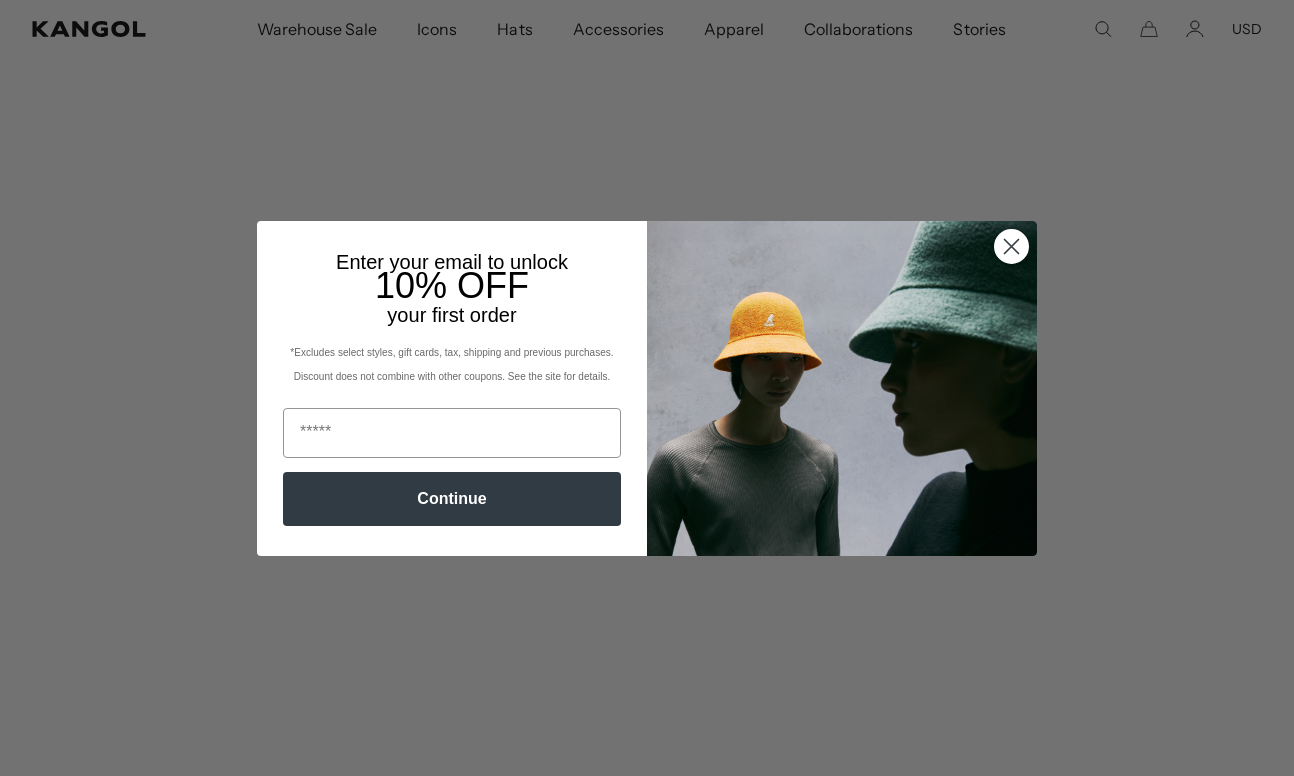 scroll, scrollTop: 480, scrollLeft: 0, axis: vertical 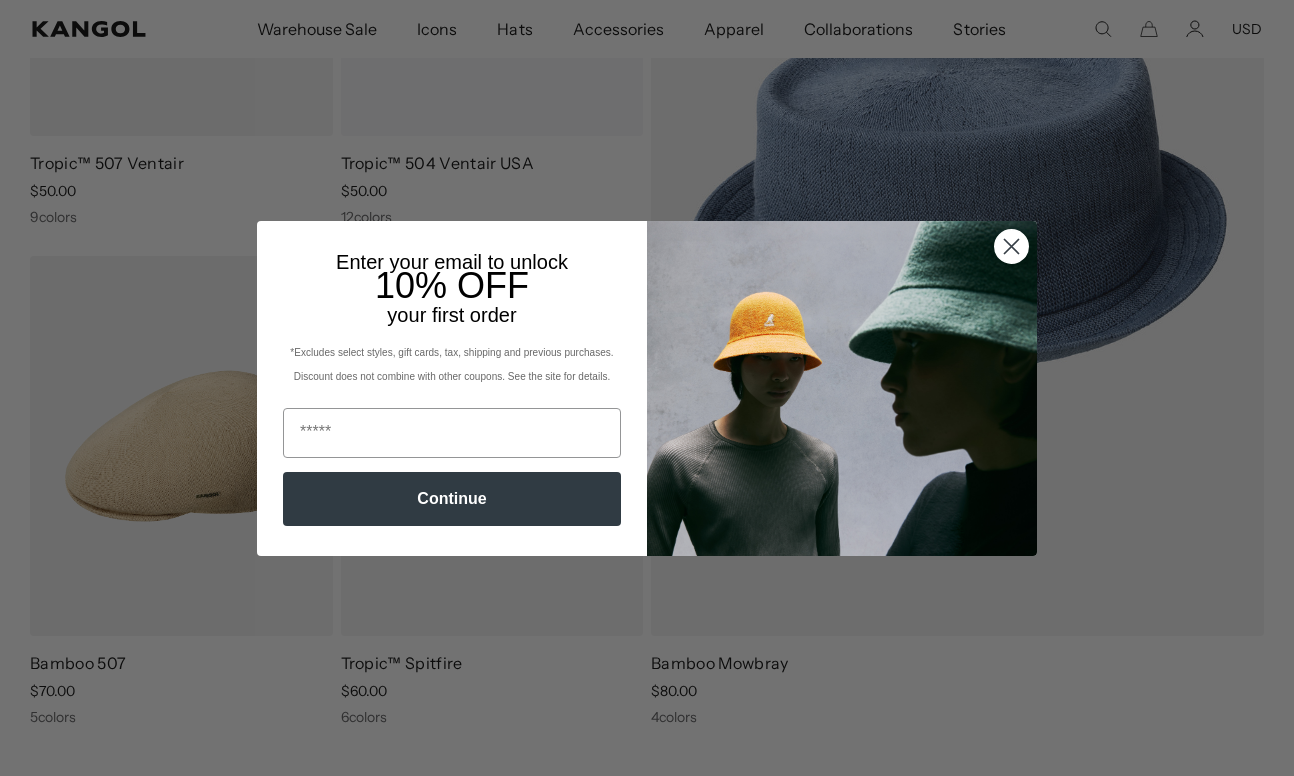 click at bounding box center (1011, 245) 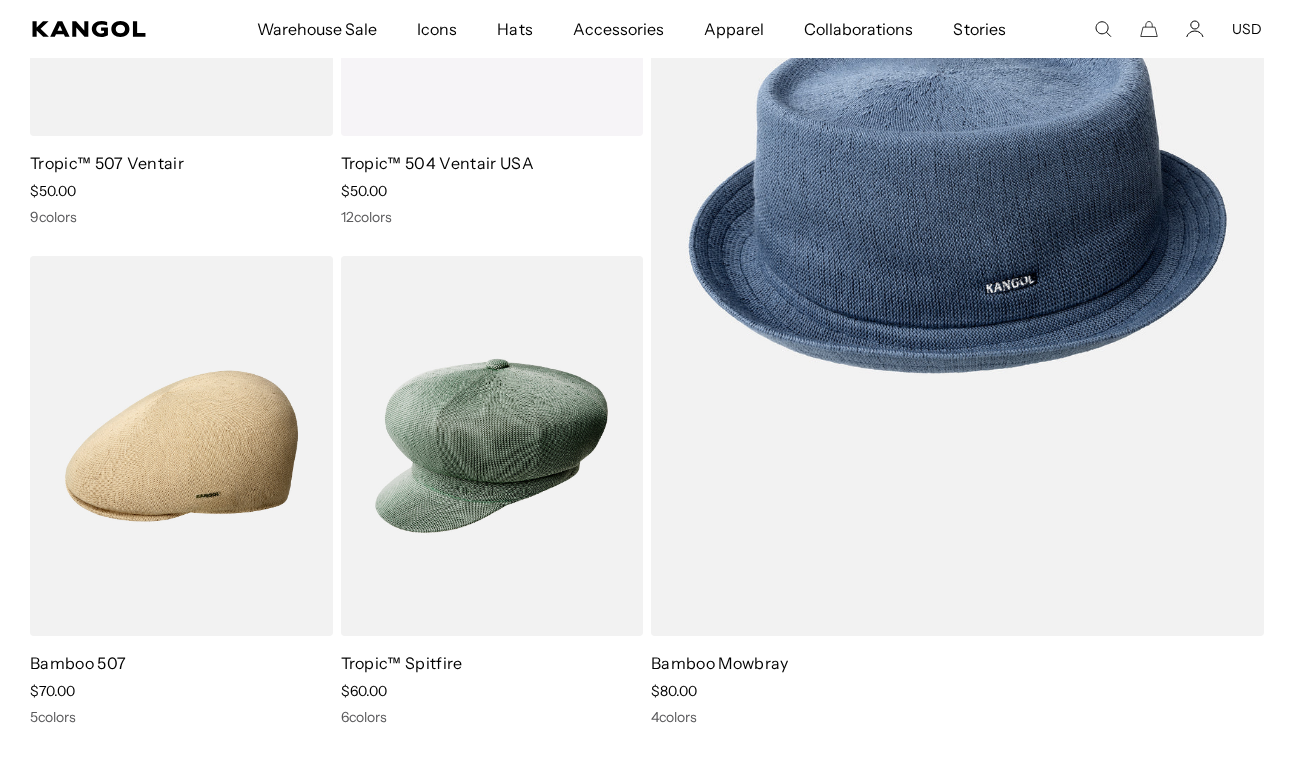 scroll, scrollTop: 0, scrollLeft: 412, axis: horizontal 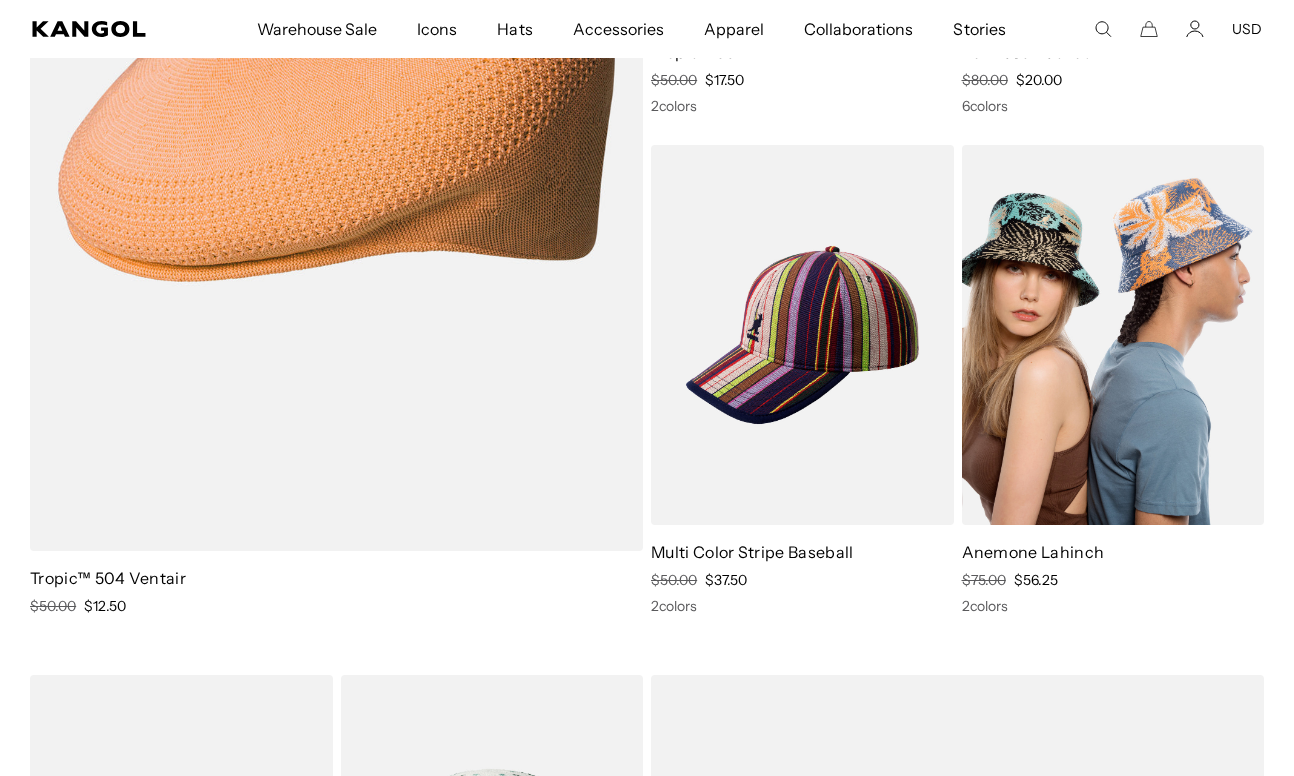 click at bounding box center [1113, 335] 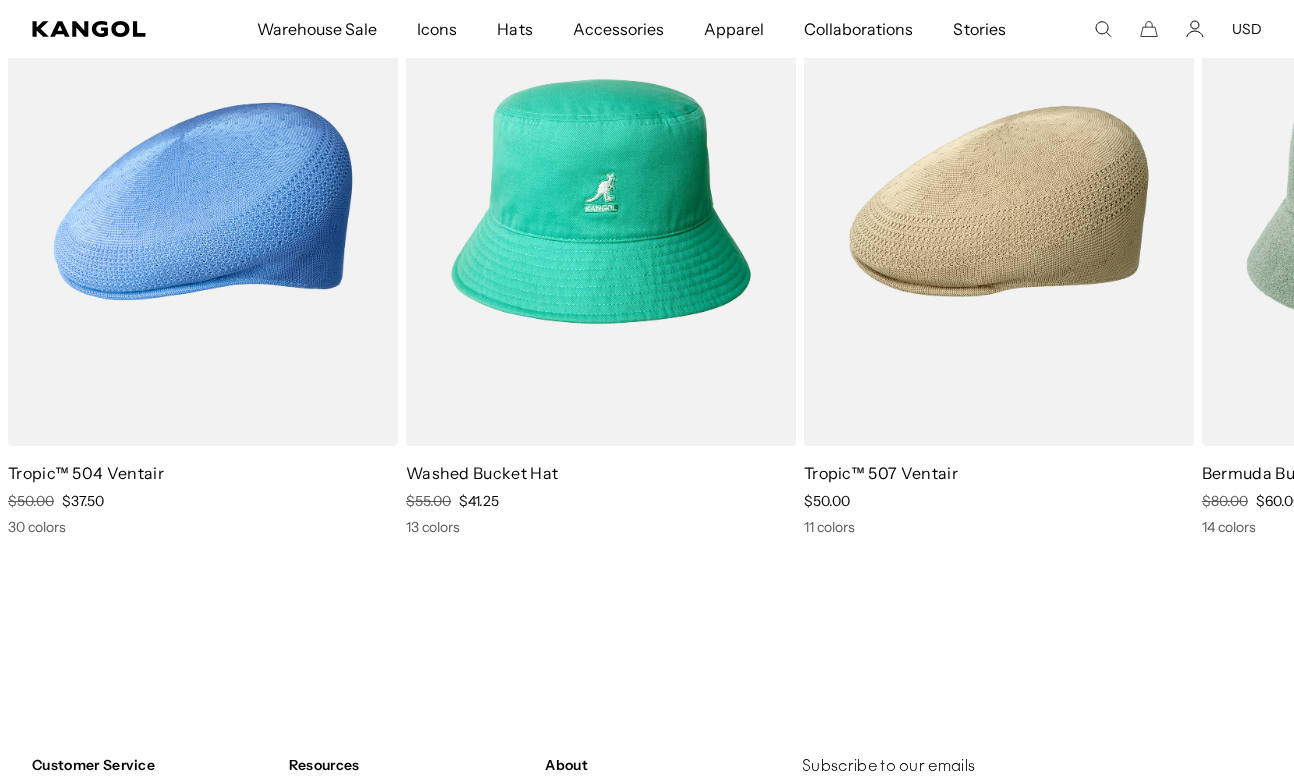 scroll, scrollTop: 2090, scrollLeft: 0, axis: vertical 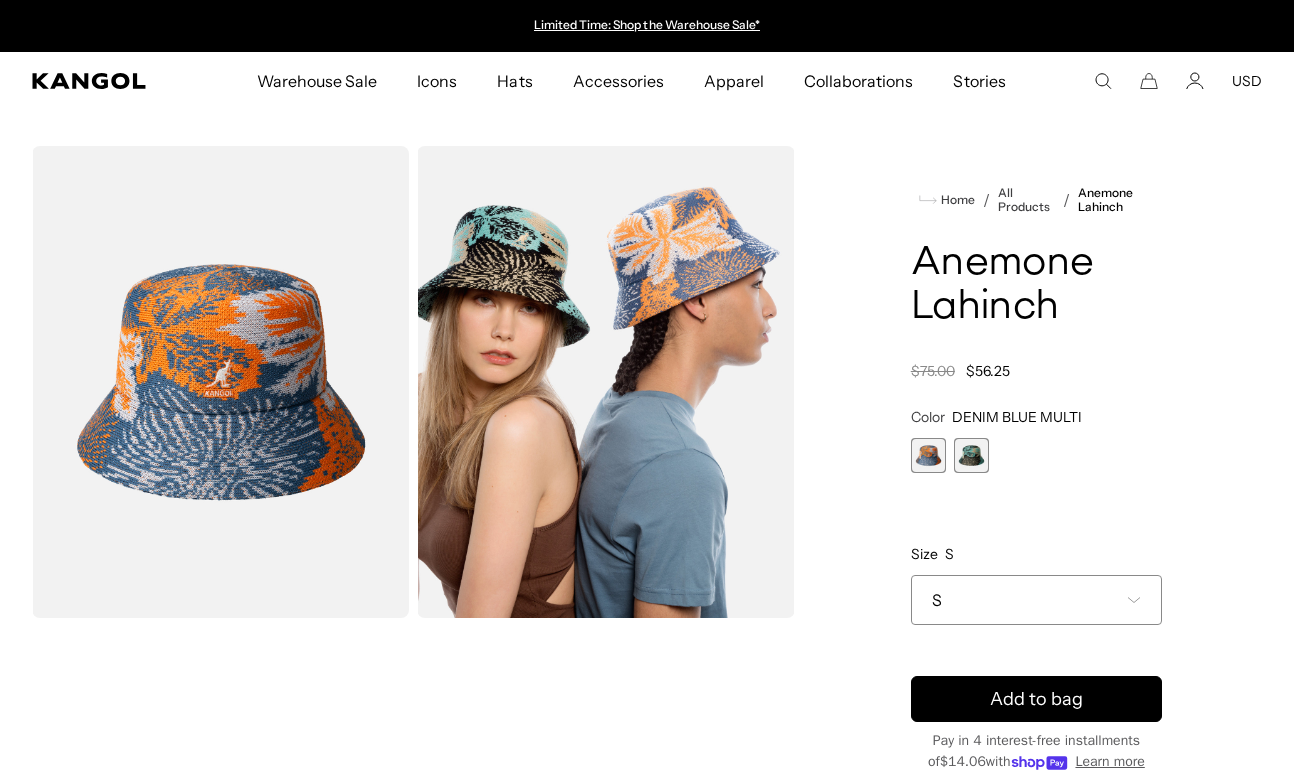 click at bounding box center [1103, 81] 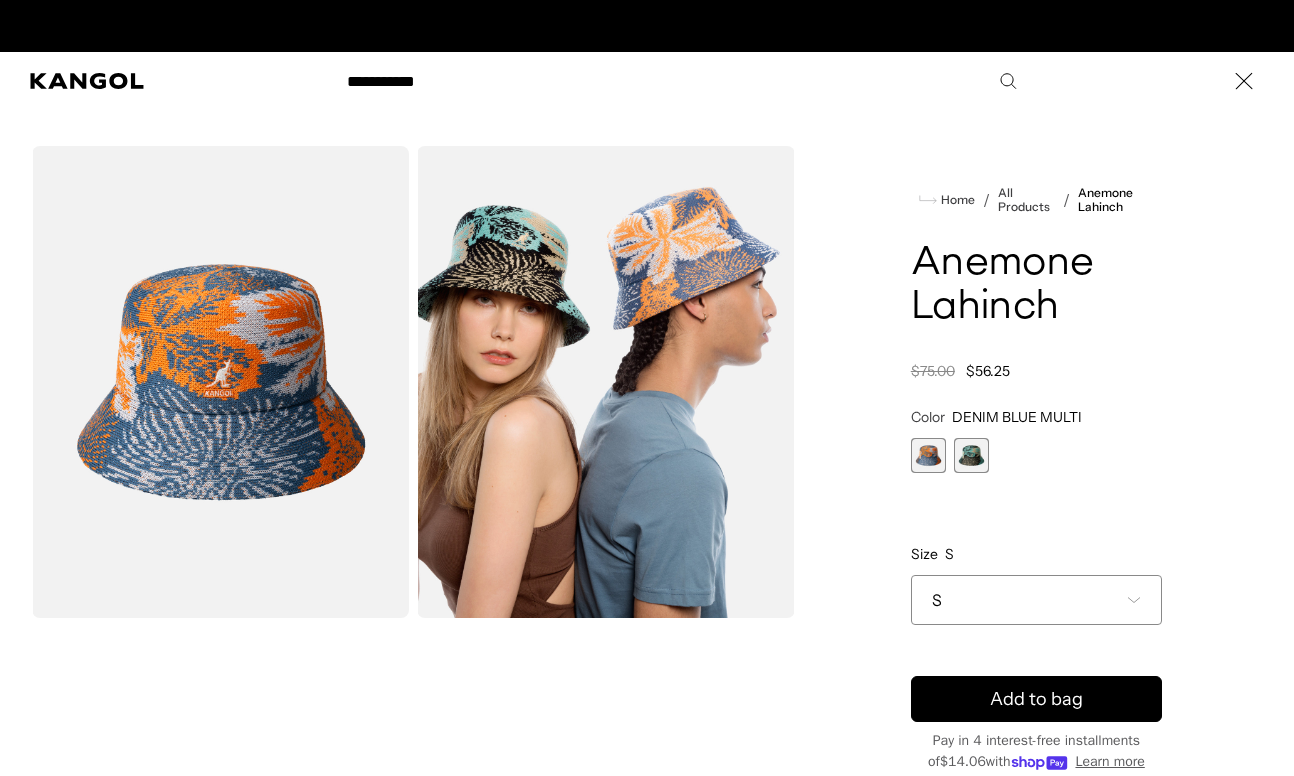 scroll, scrollTop: 0, scrollLeft: 412, axis: horizontal 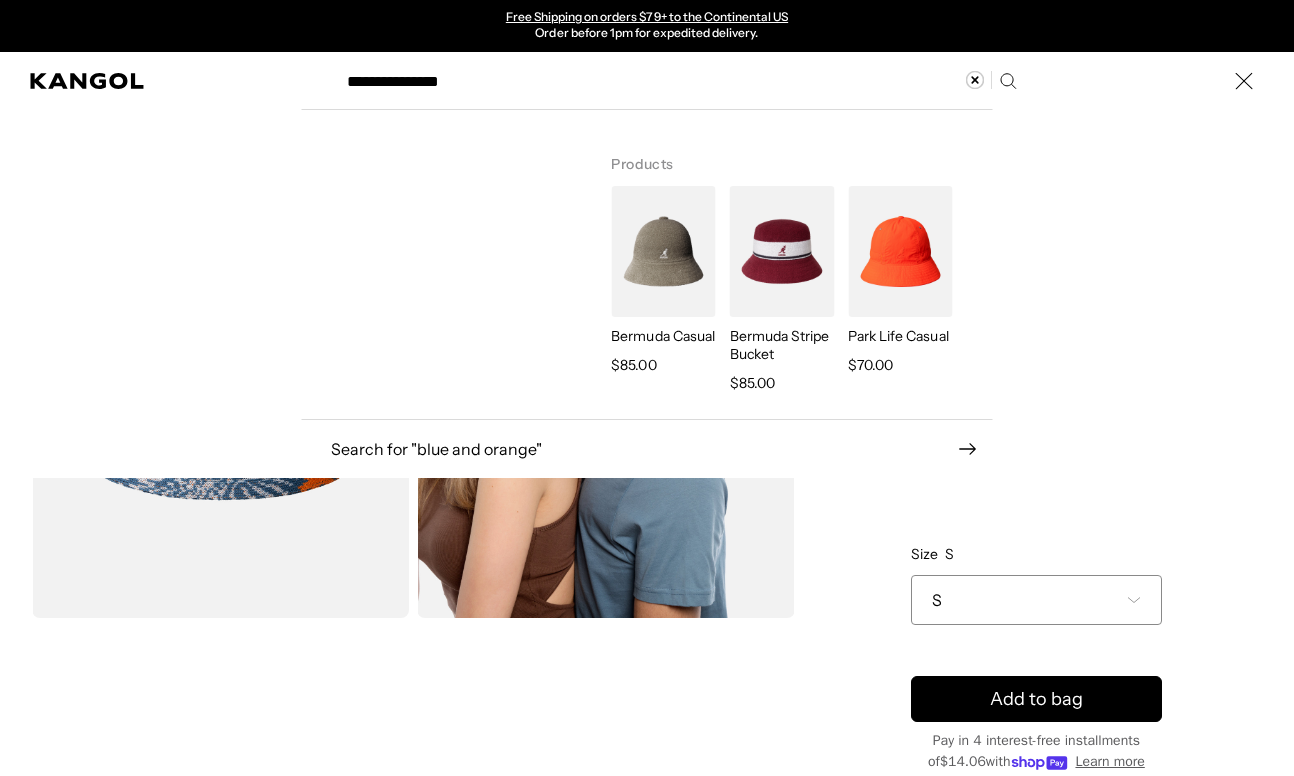type on "**********" 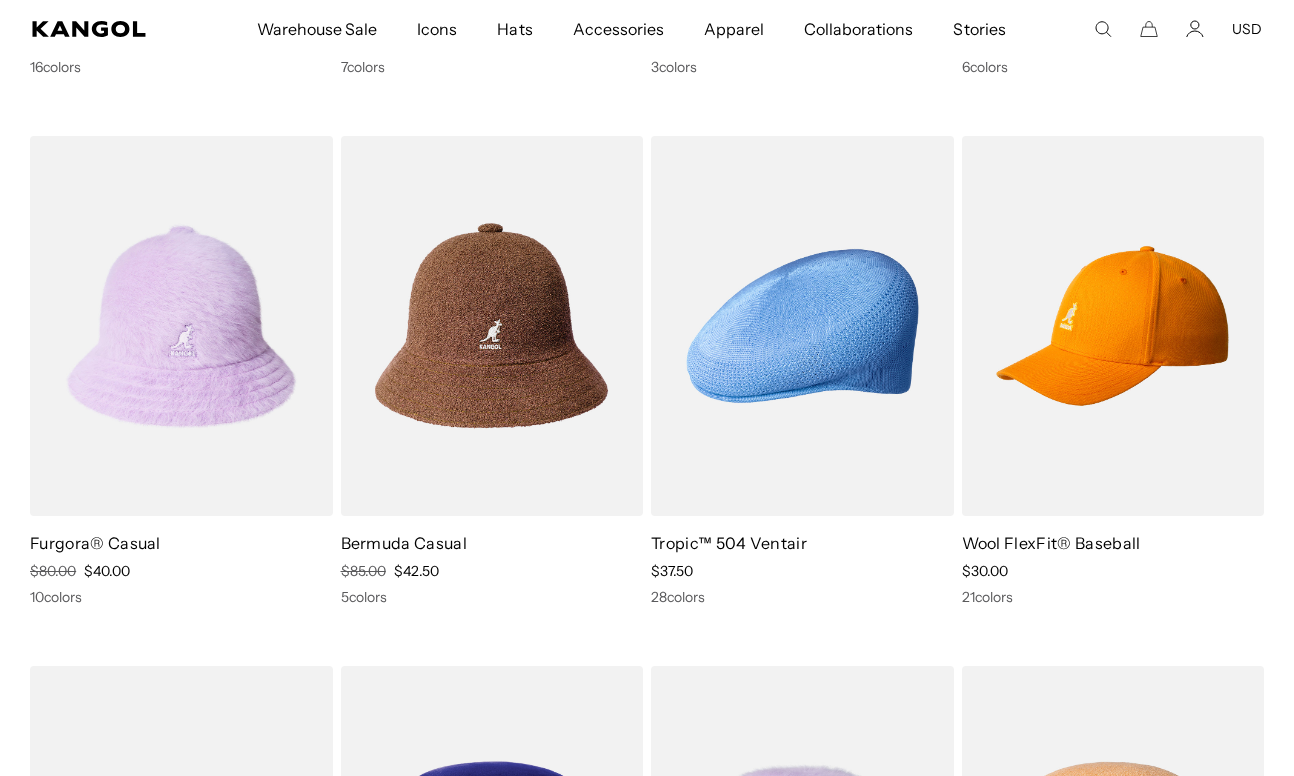 scroll, scrollTop: 777, scrollLeft: 0, axis: vertical 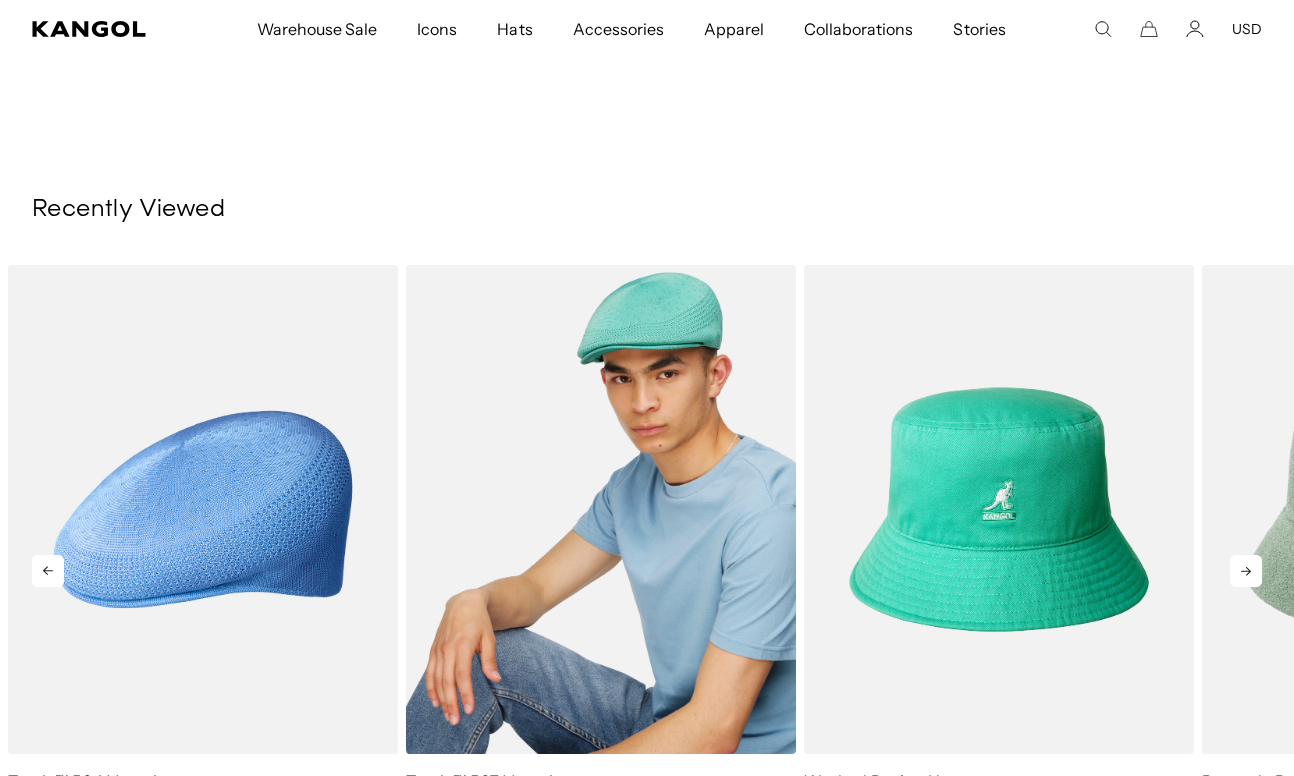 click at bounding box center [601, 510] 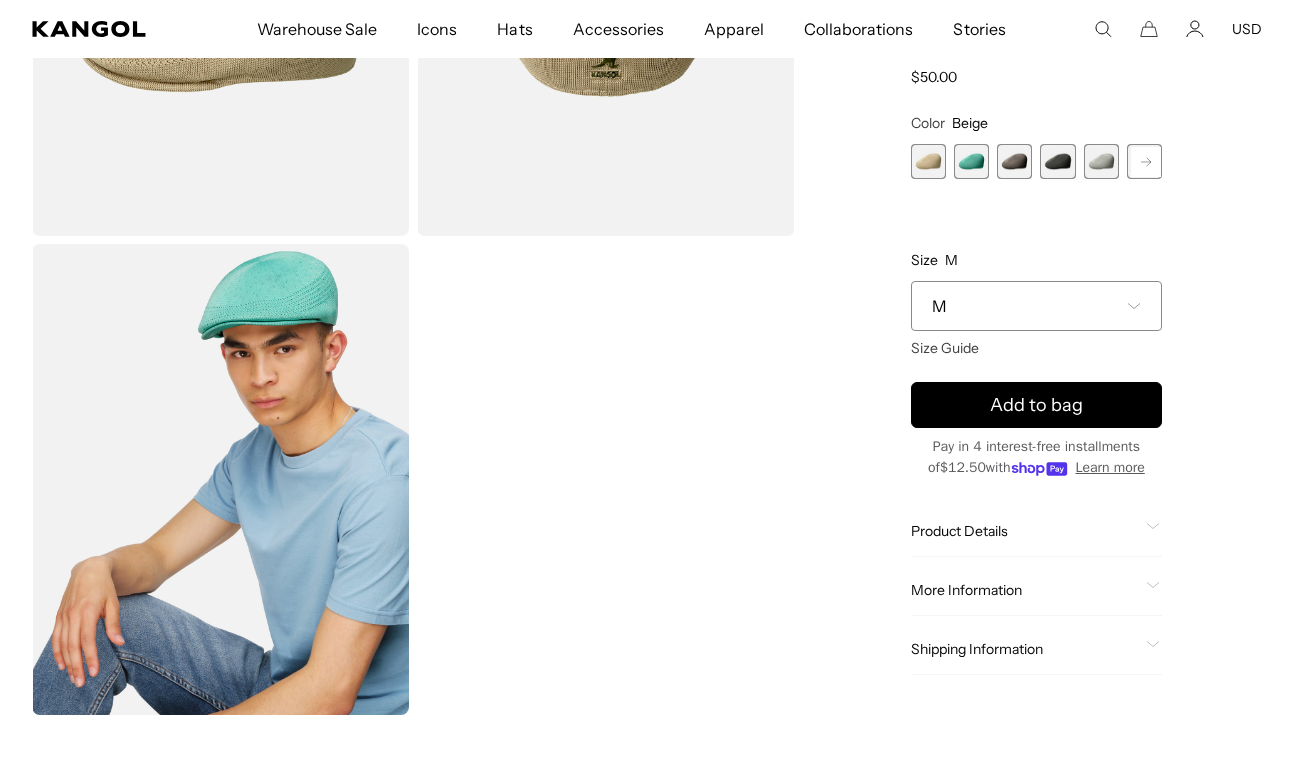 scroll, scrollTop: 379, scrollLeft: 0, axis: vertical 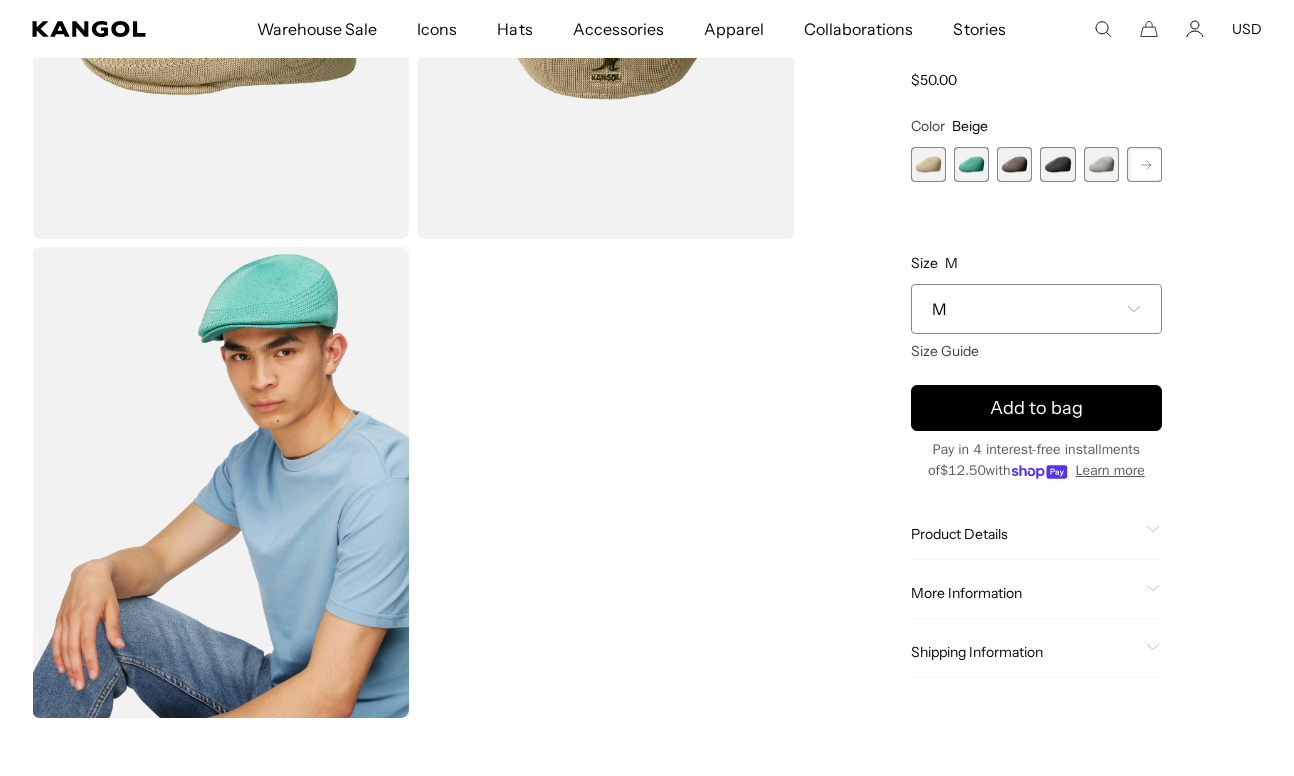 click at bounding box center [1146, 165] 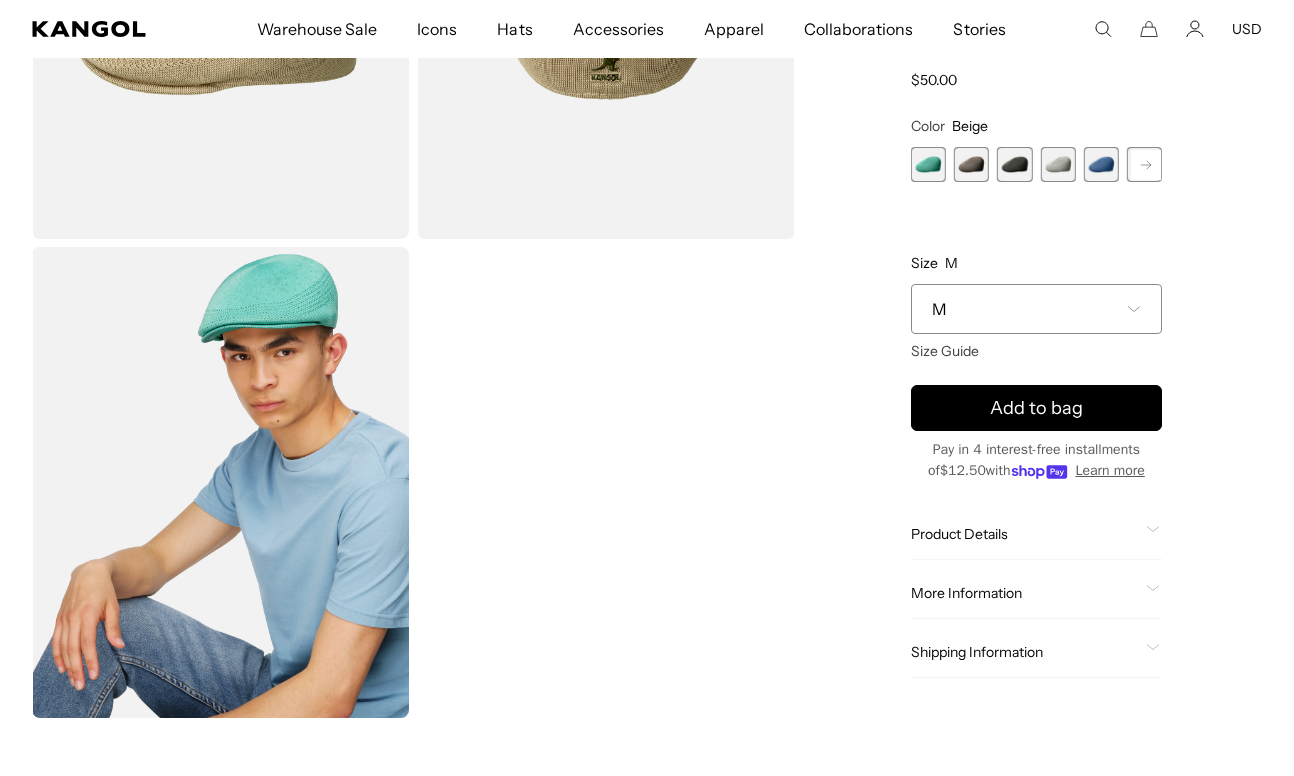 click at bounding box center (1146, 165) 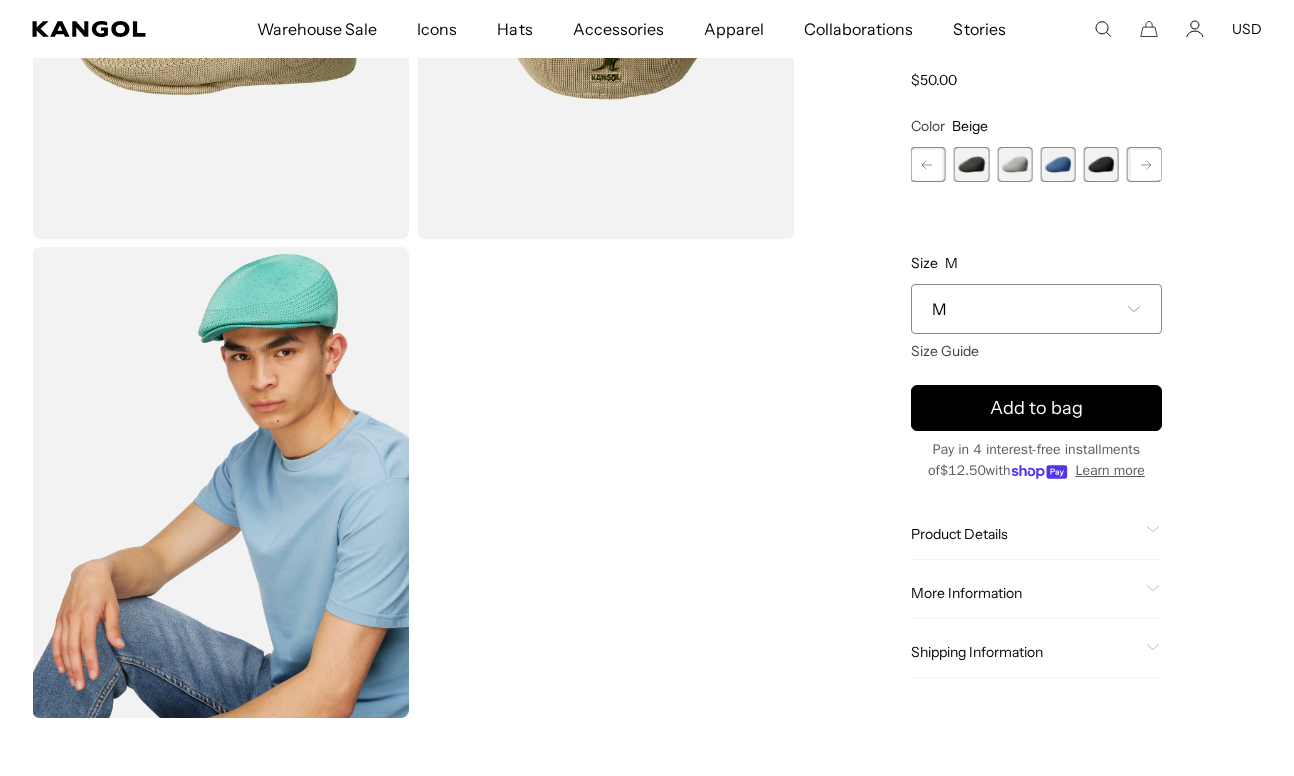 scroll, scrollTop: 0, scrollLeft: 412, axis: horizontal 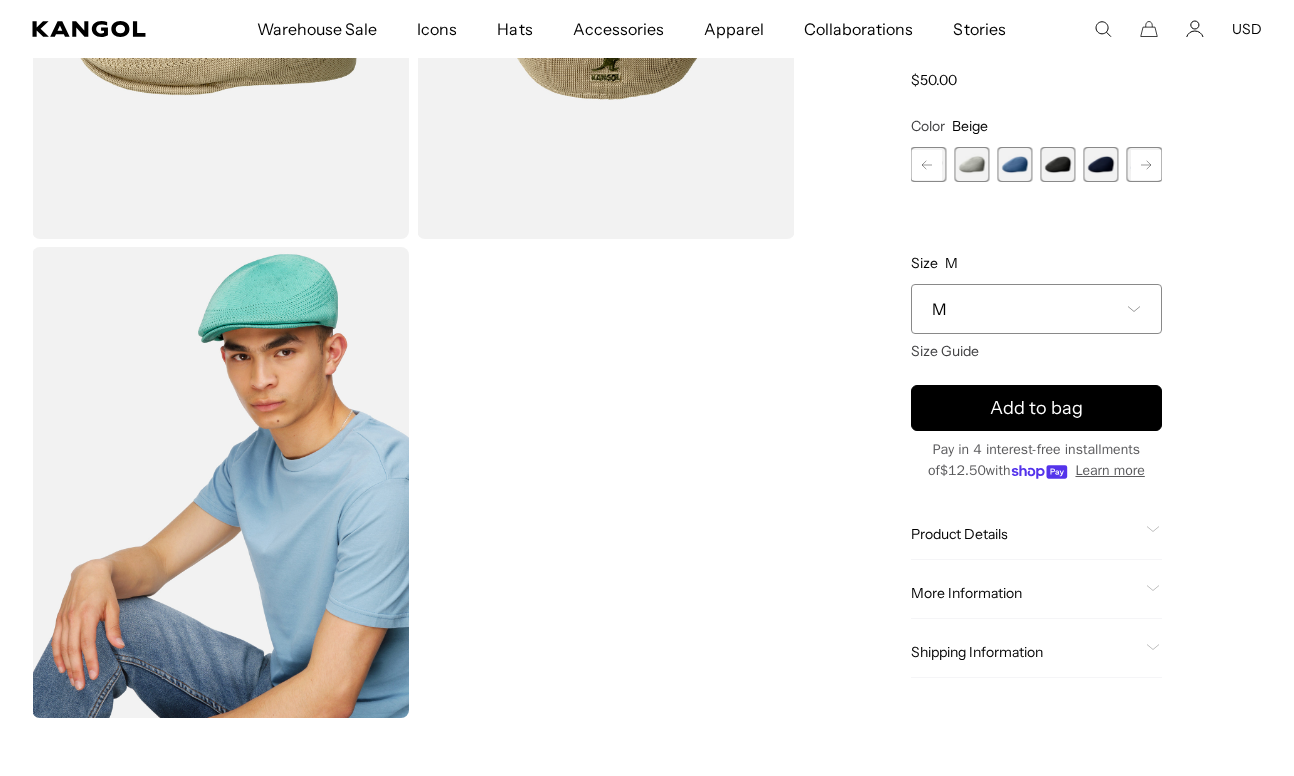 click at bounding box center [1146, 165] 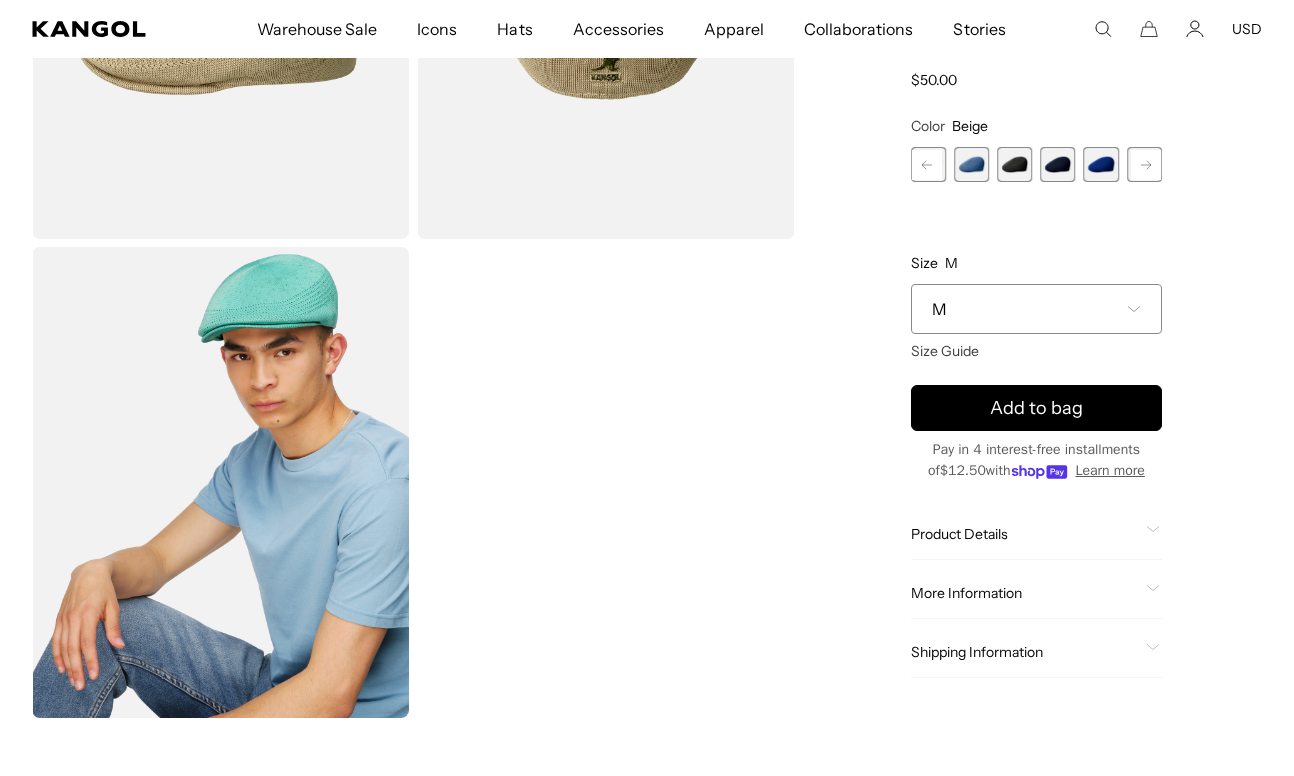 click at bounding box center (1146, 165) 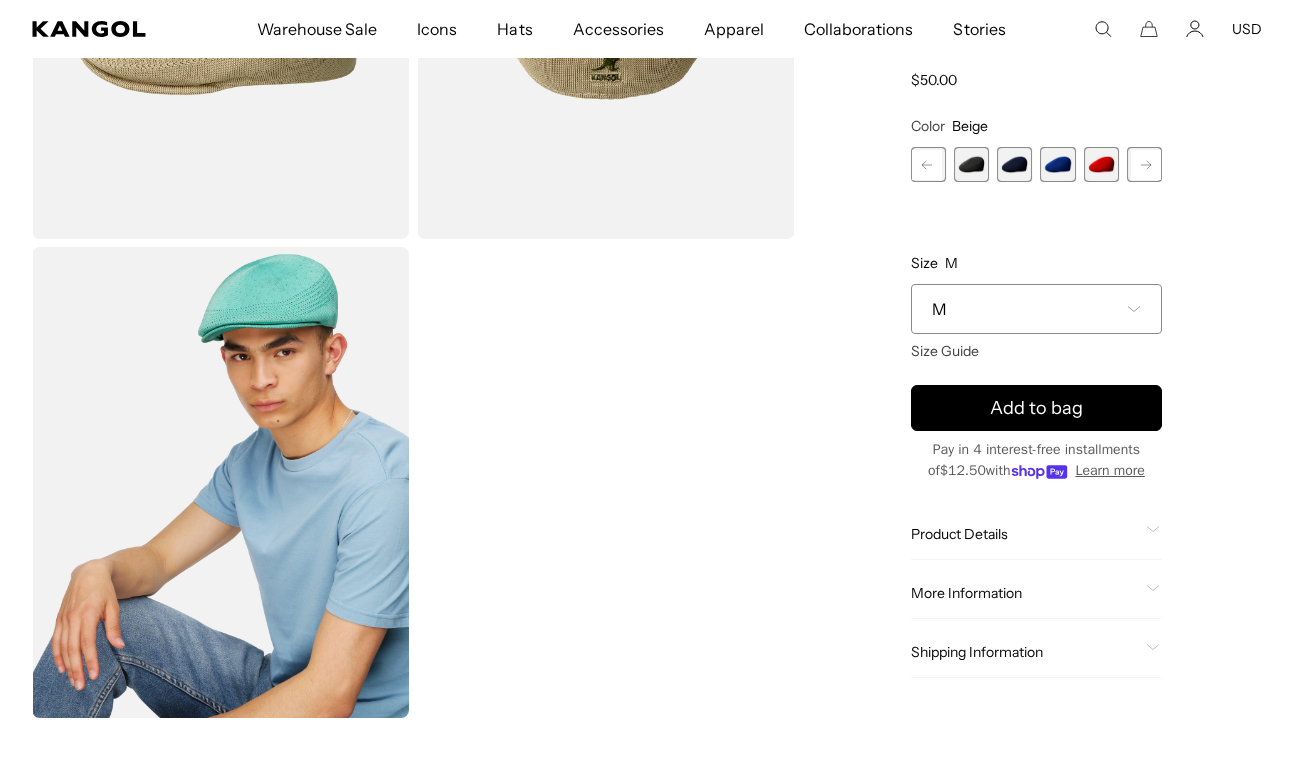 click at bounding box center (1146, 165) 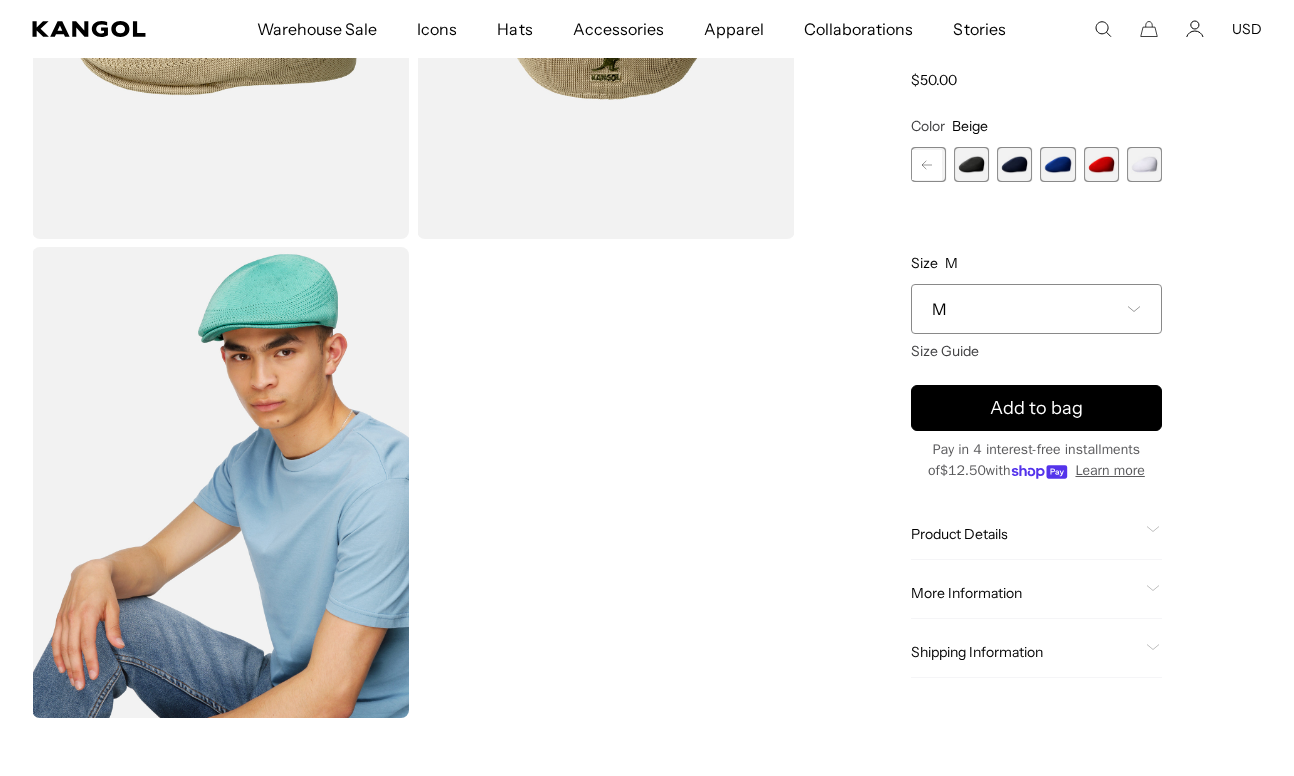 click on "Previous
Next
Beige
Variant sold out or unavailable
AQUATIC
Variant sold out or unavailable
WARM GREY
Variant sold out or unavailable
Cliff
Variant sold out or unavailable
Moonstruck
Variant sold out or unavailable
DENIM BLUE
Variant sold out or unavailable
Black" at bounding box center (1036, 164) 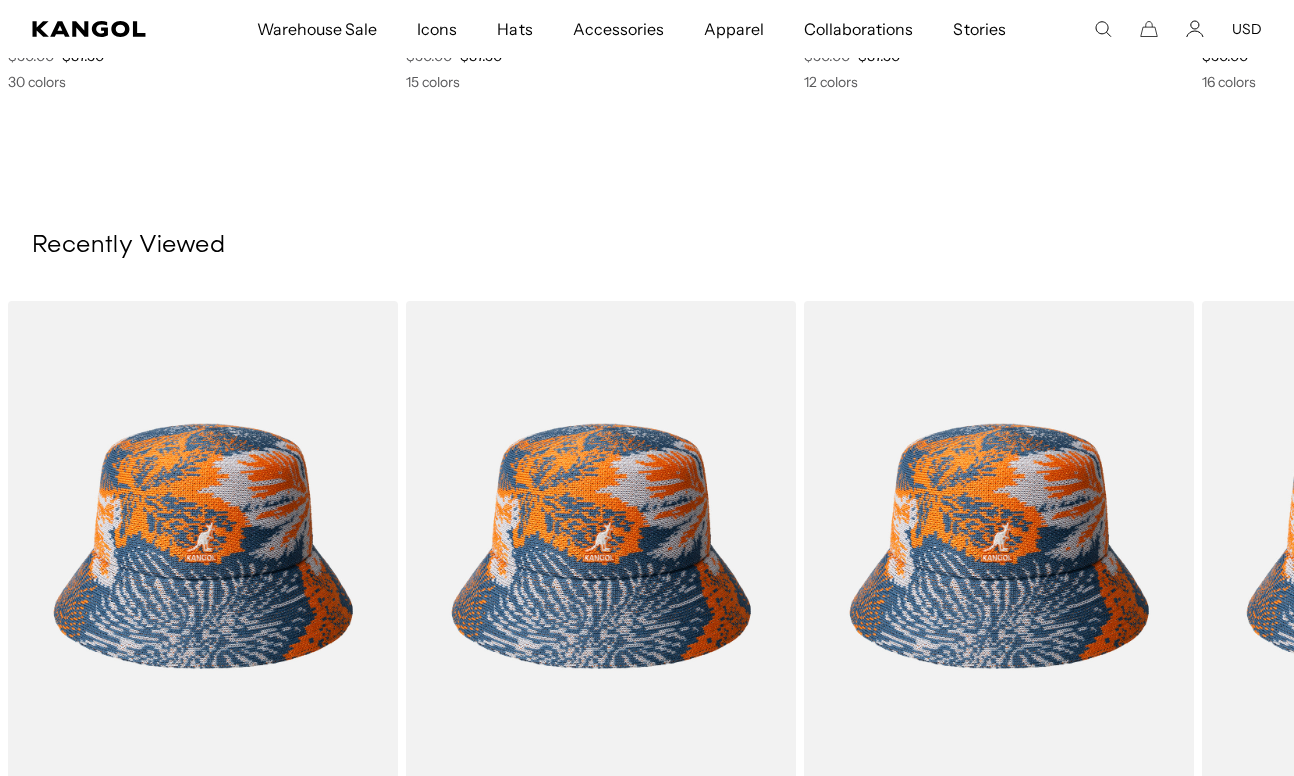 scroll, scrollTop: 1927, scrollLeft: 0, axis: vertical 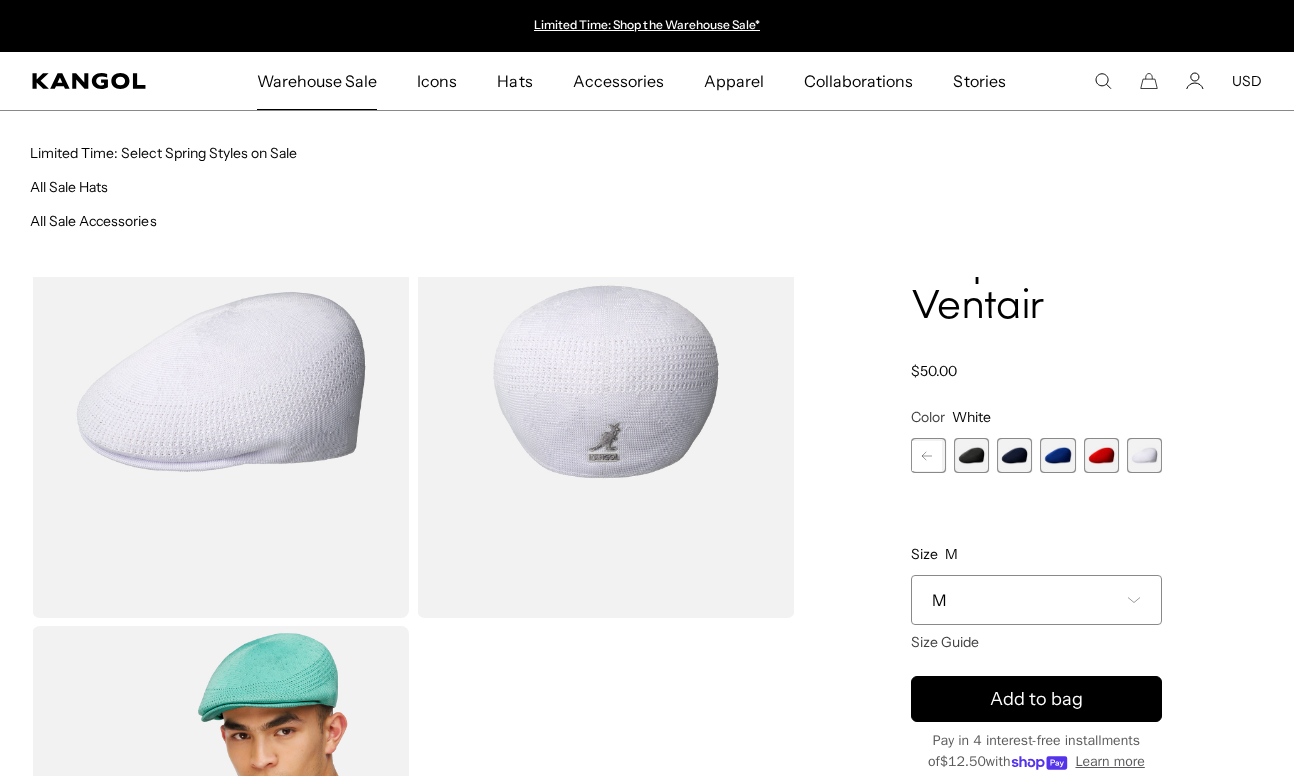 click on "Warehouse Sale" at bounding box center (317, 81) 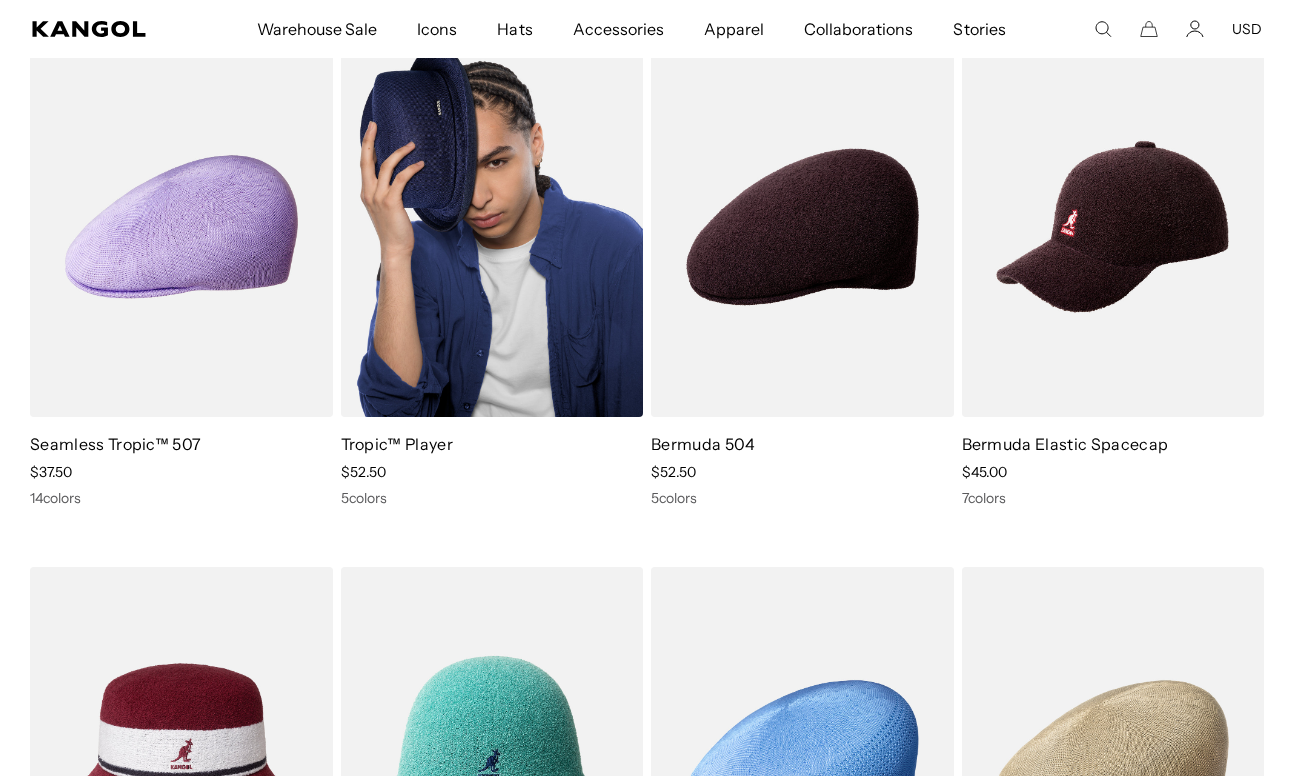 scroll, scrollTop: 217, scrollLeft: 0, axis: vertical 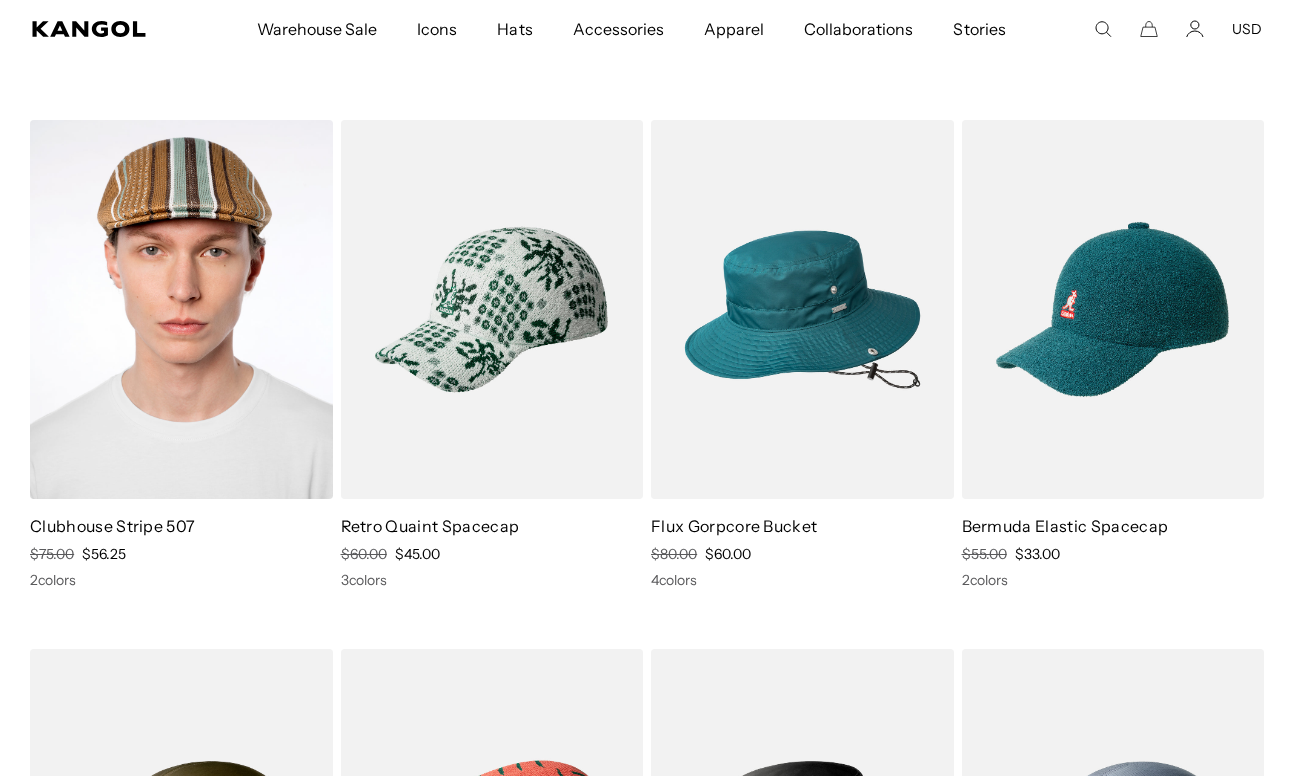 click at bounding box center [181, 310] 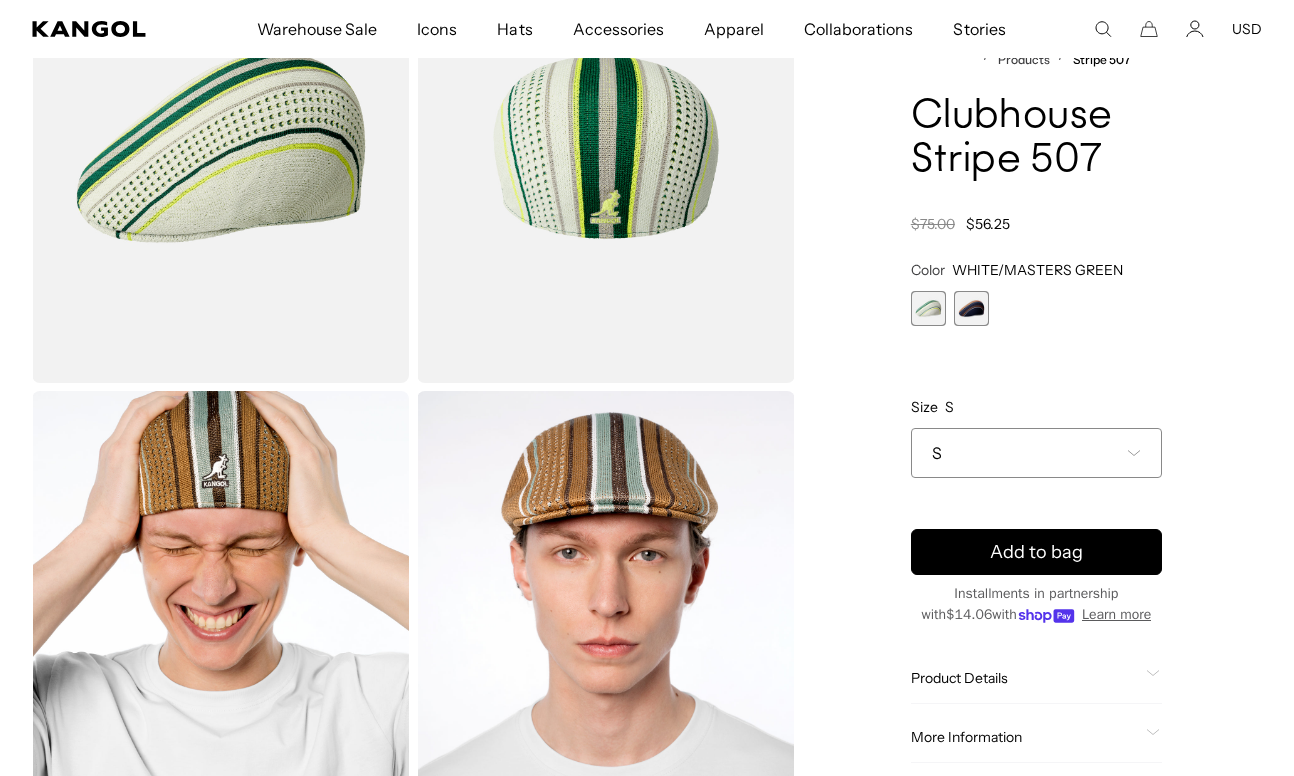 scroll, scrollTop: 262, scrollLeft: 0, axis: vertical 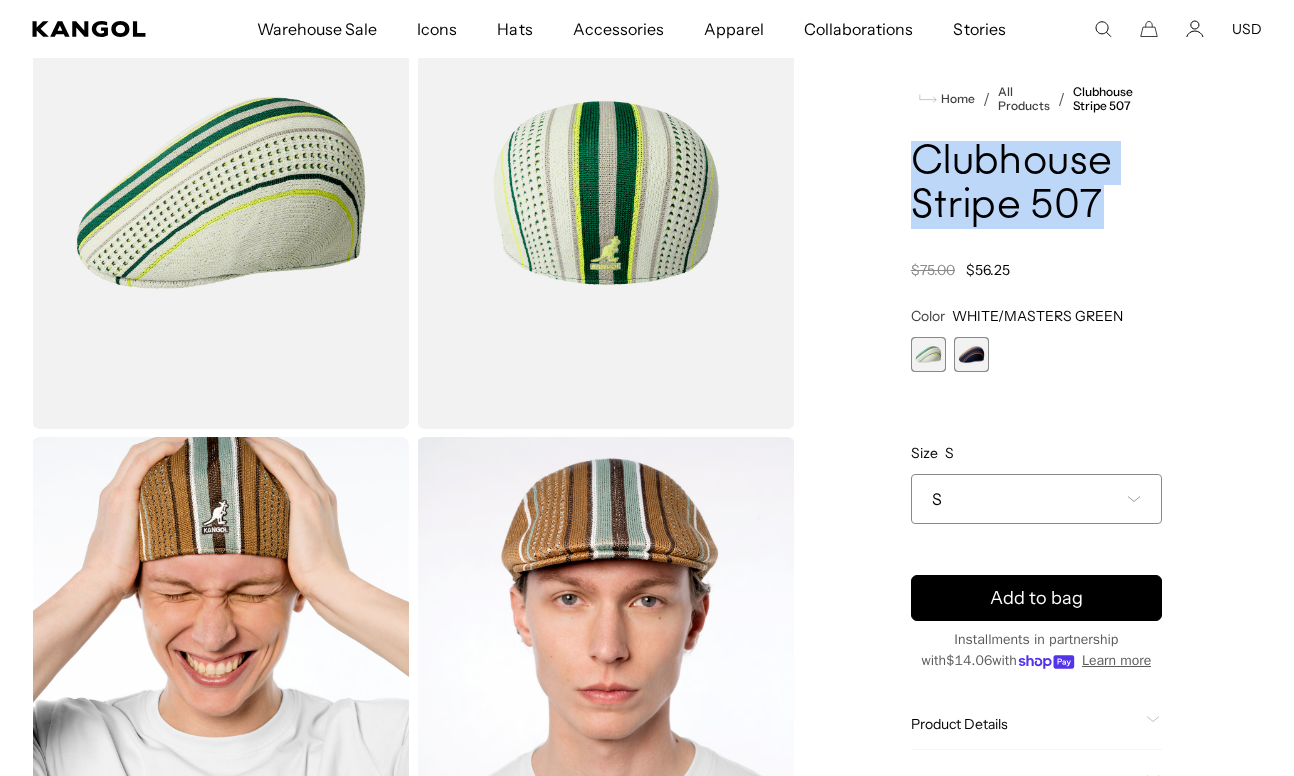 drag, startPoint x: 1111, startPoint y: 191, endPoint x: 913, endPoint y: 167, distance: 199.44925 